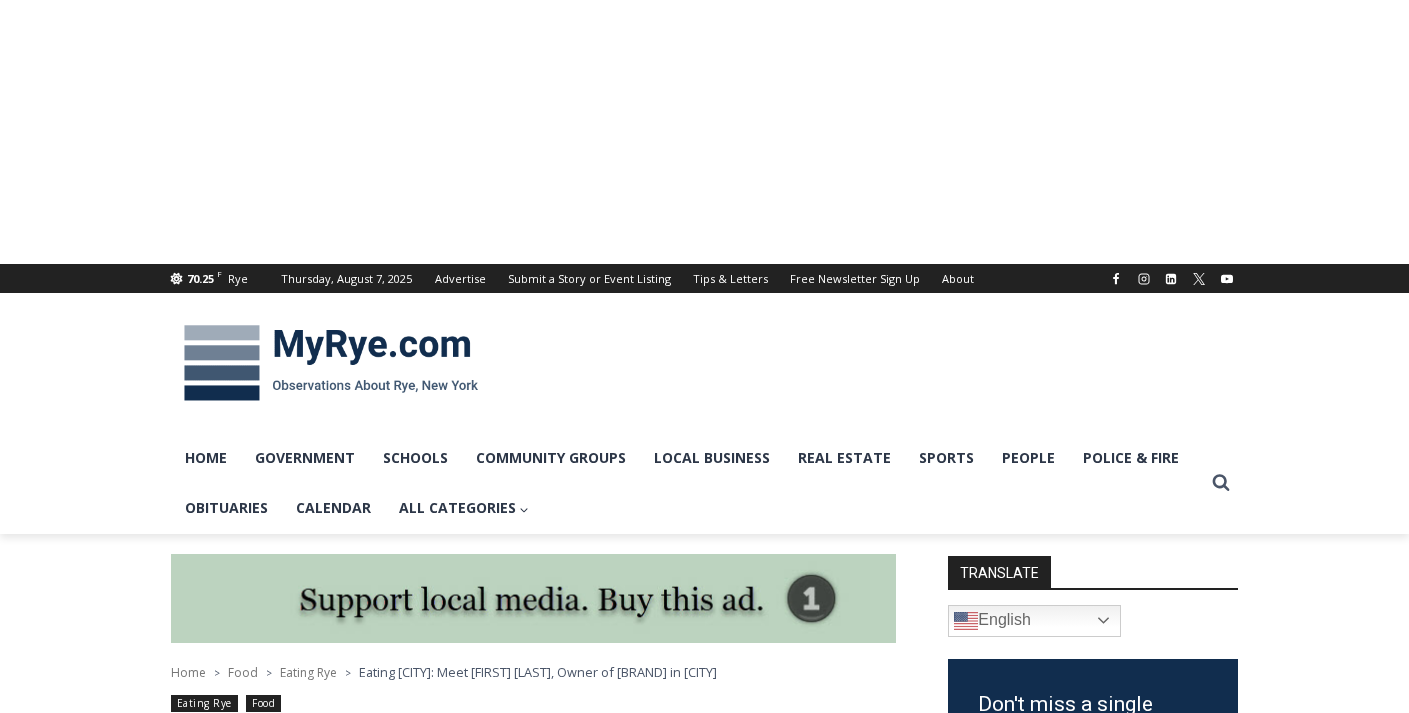 scroll, scrollTop: 0, scrollLeft: 0, axis: both 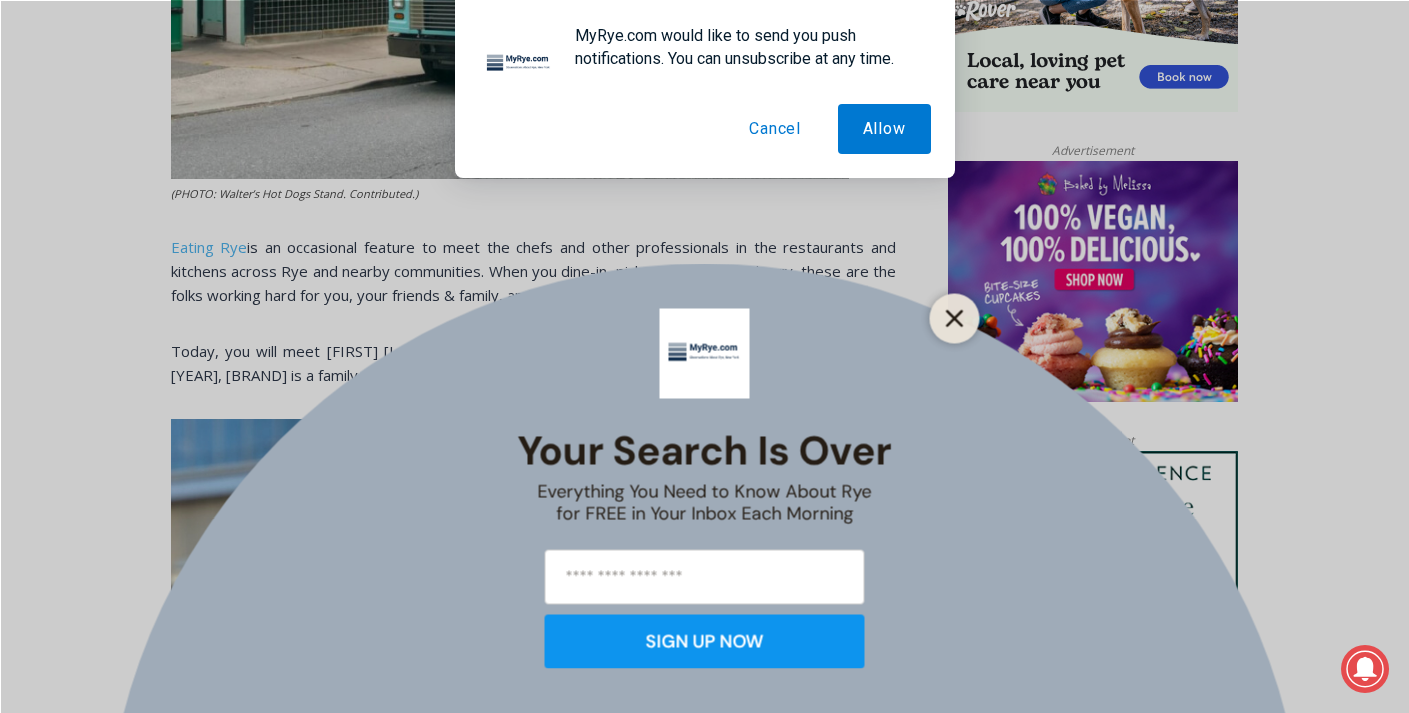 click 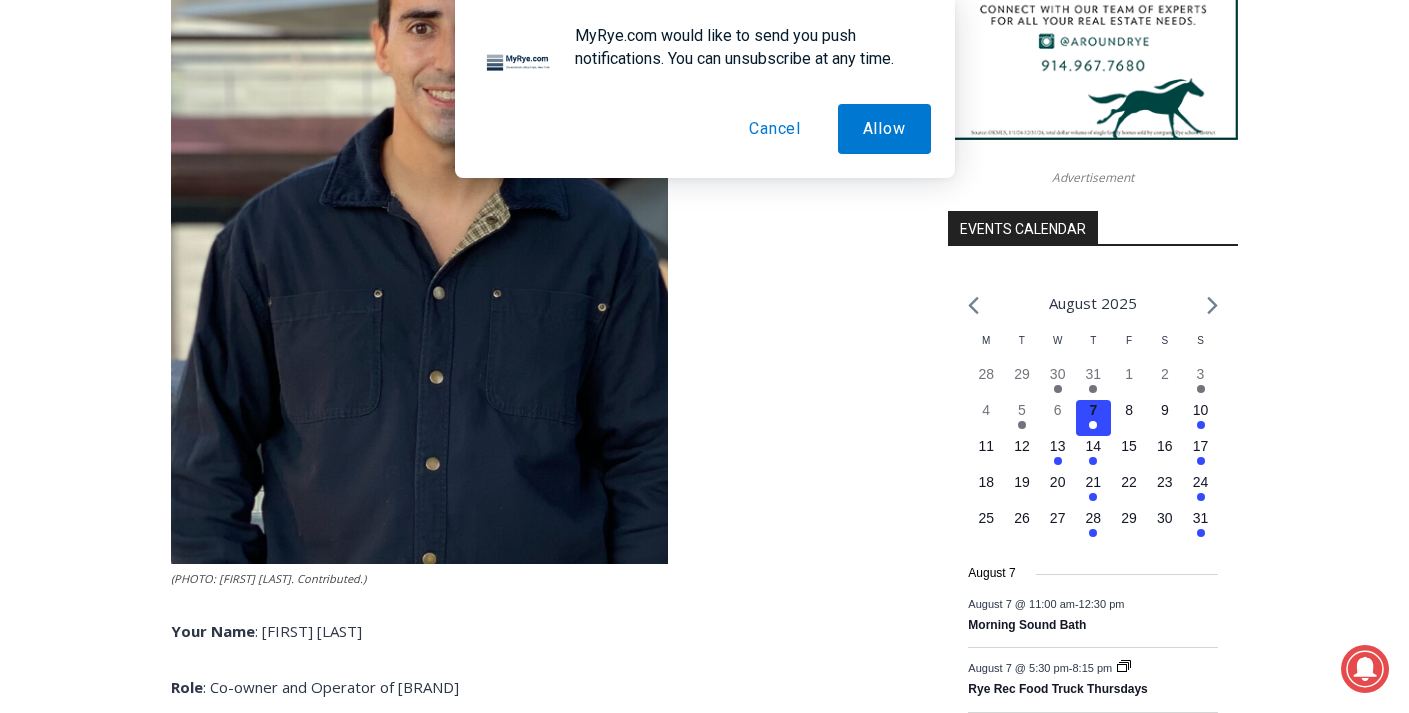 scroll, scrollTop: 2076, scrollLeft: 0, axis: vertical 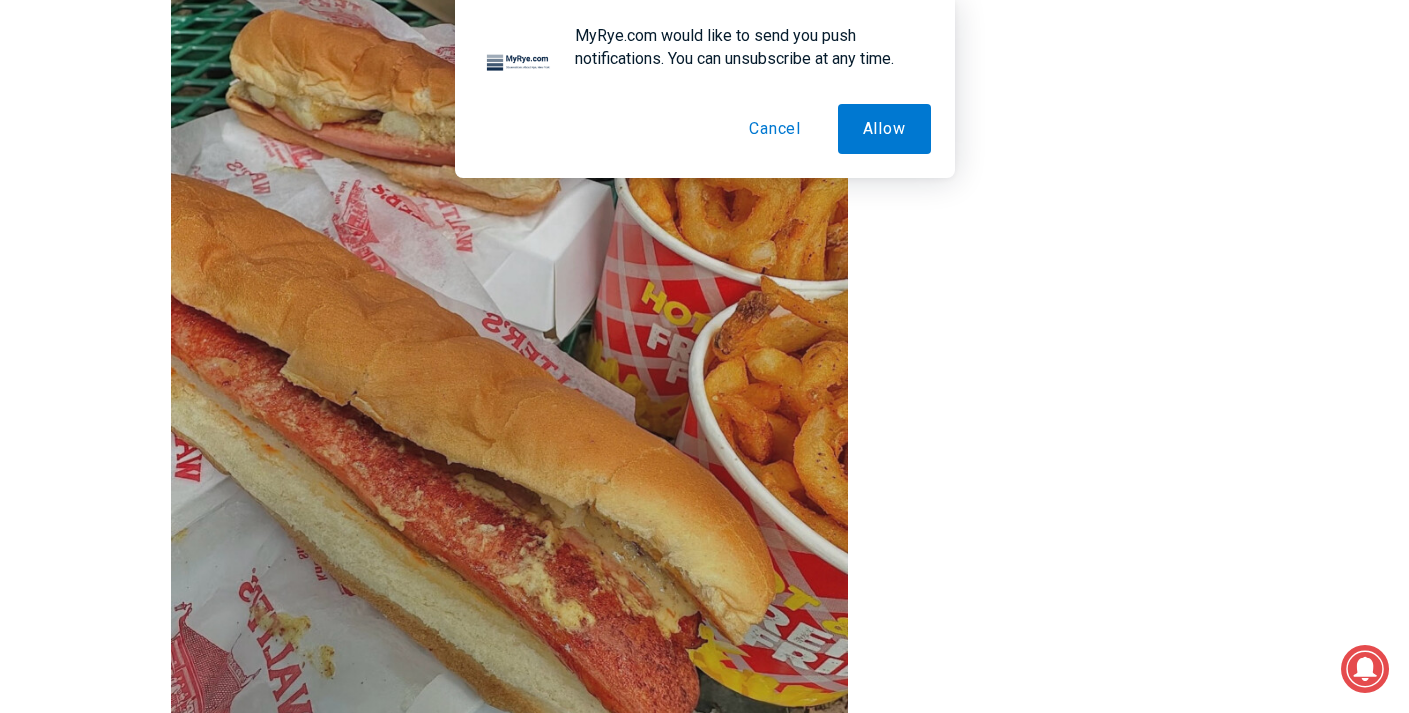 click on "Cancel" at bounding box center [775, 129] 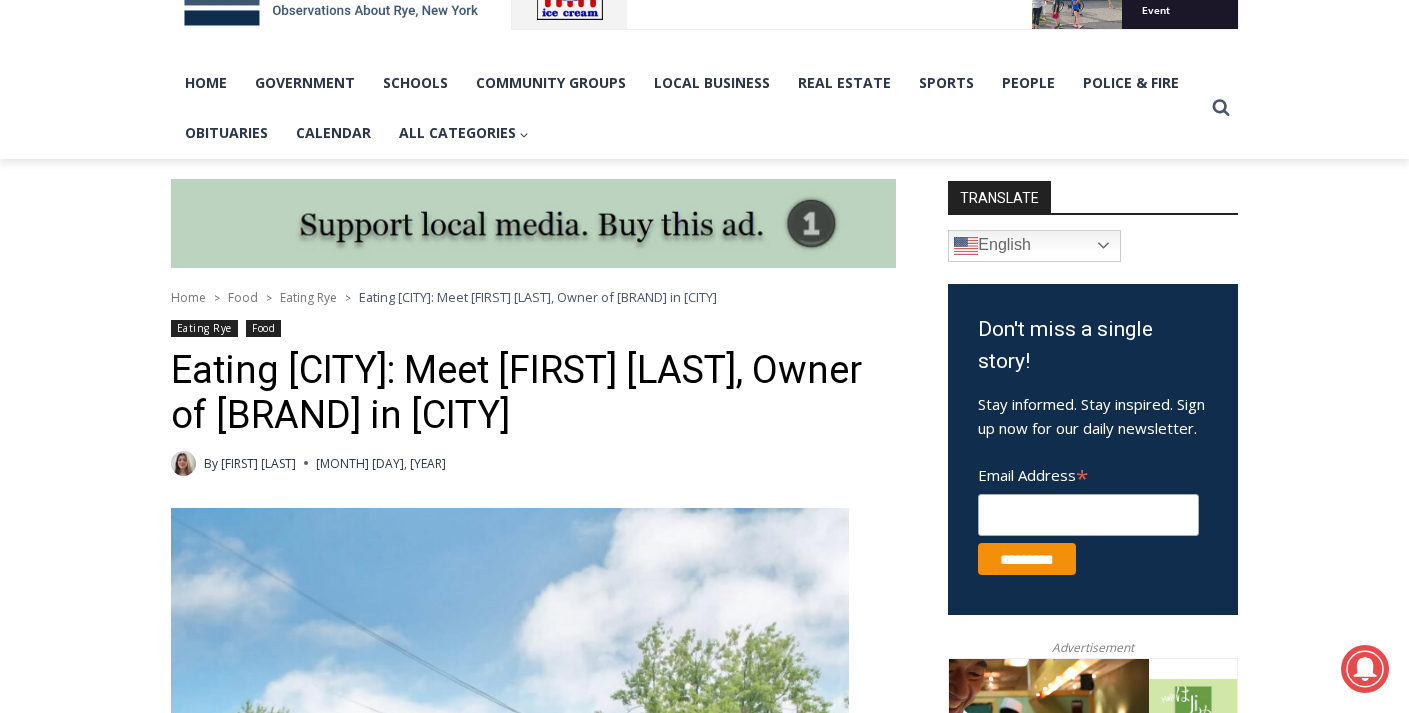 scroll, scrollTop: 215, scrollLeft: 0, axis: vertical 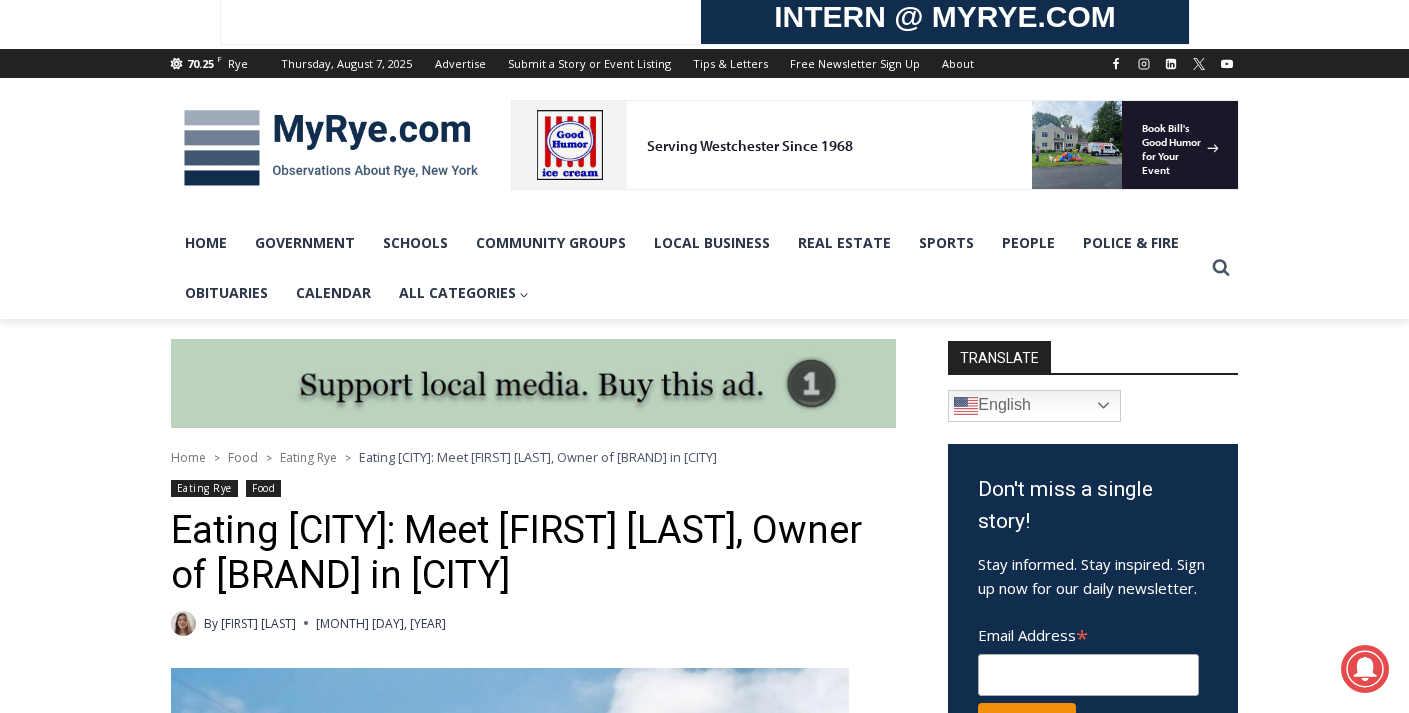 click on "Eating Rye" at bounding box center (308, 457) 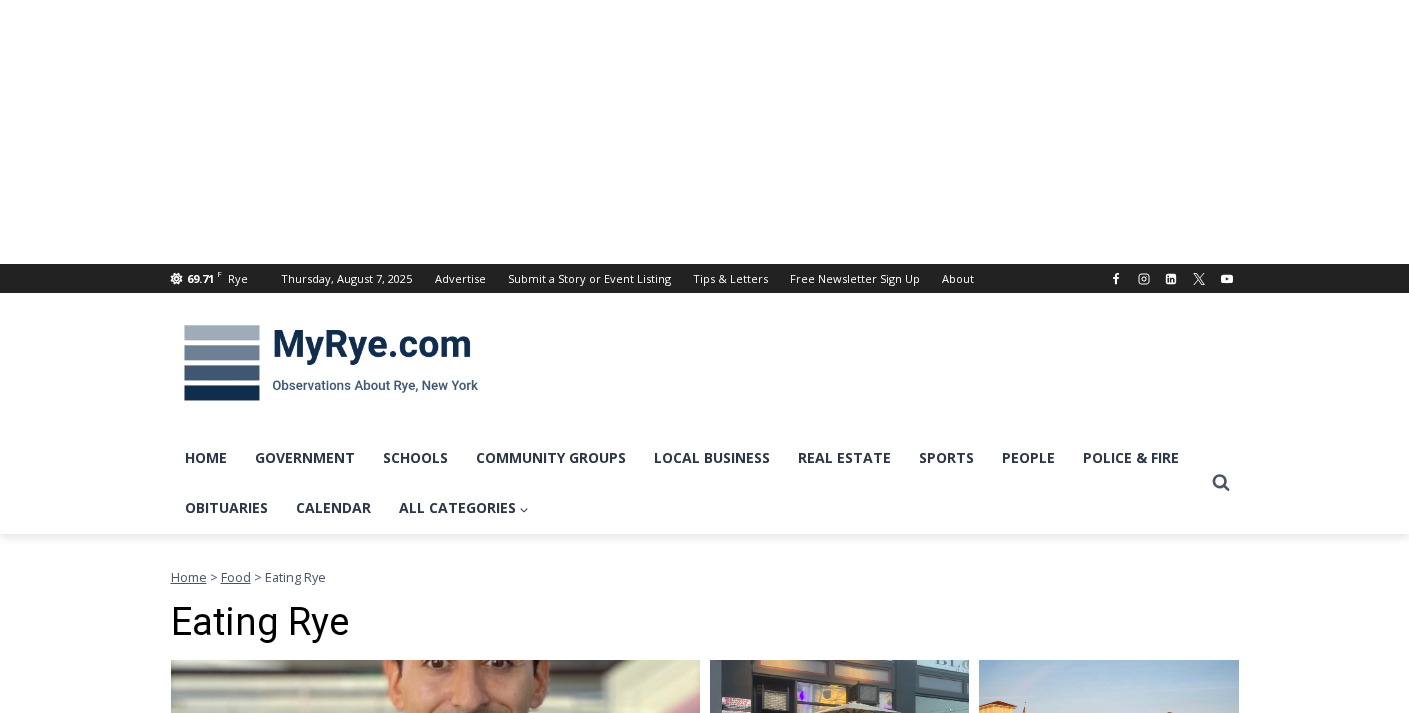 scroll, scrollTop: 0, scrollLeft: 0, axis: both 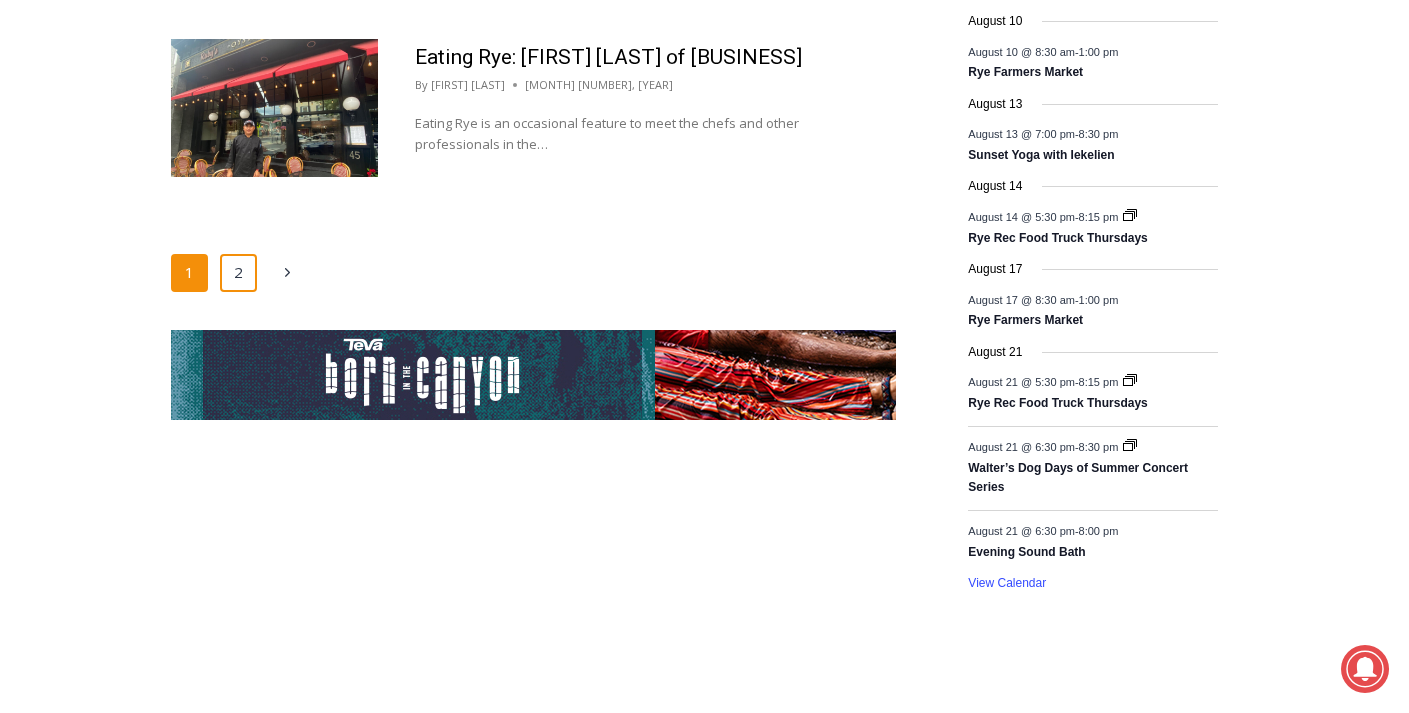 click on "2" at bounding box center [239, 273] 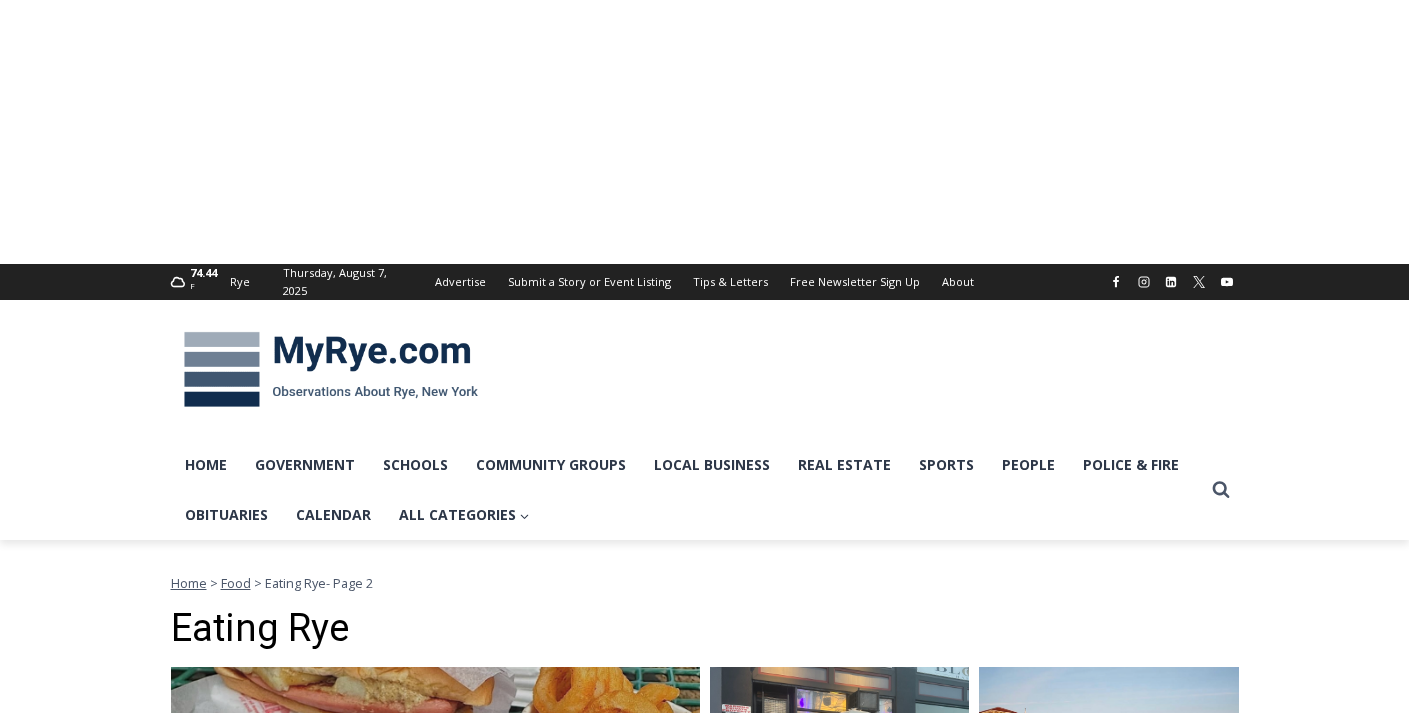 scroll, scrollTop: 0, scrollLeft: 0, axis: both 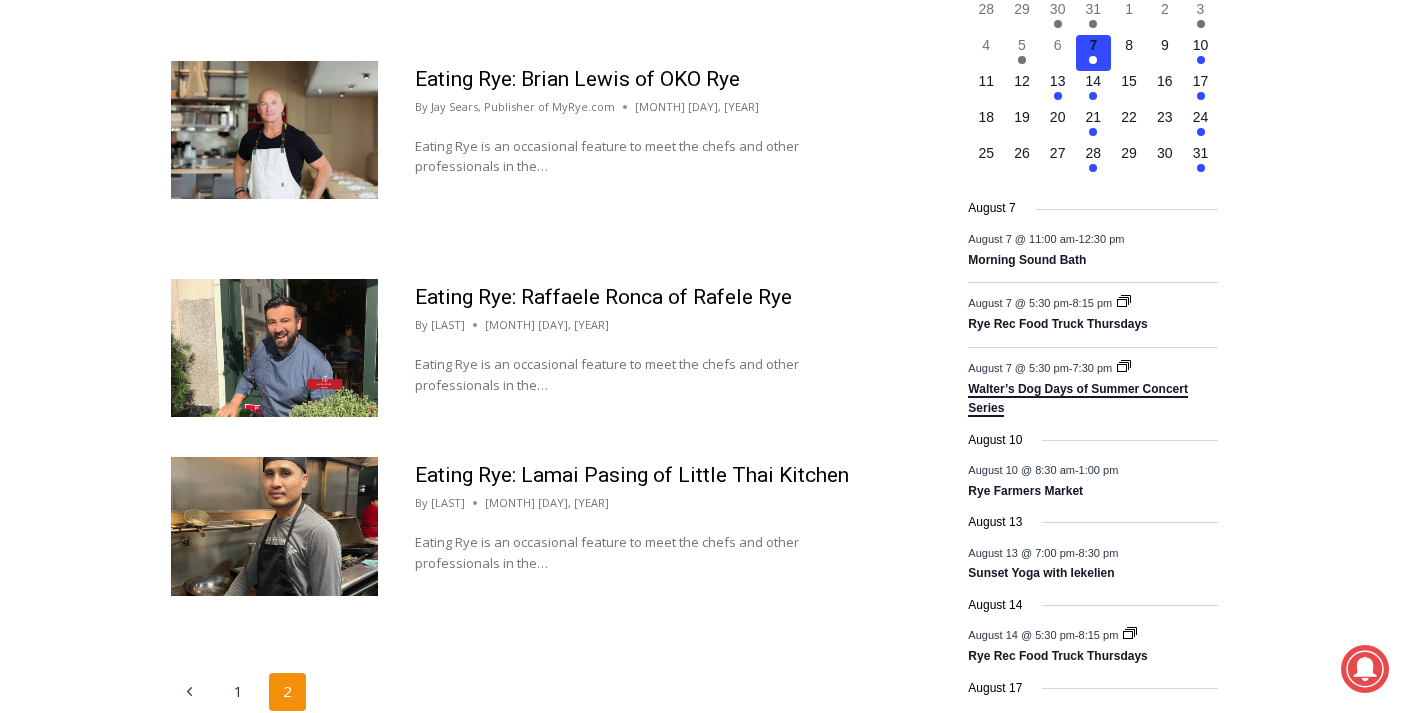 click on "Walter’s Dog Days of Summer Concert Series" at bounding box center (1078, 399) 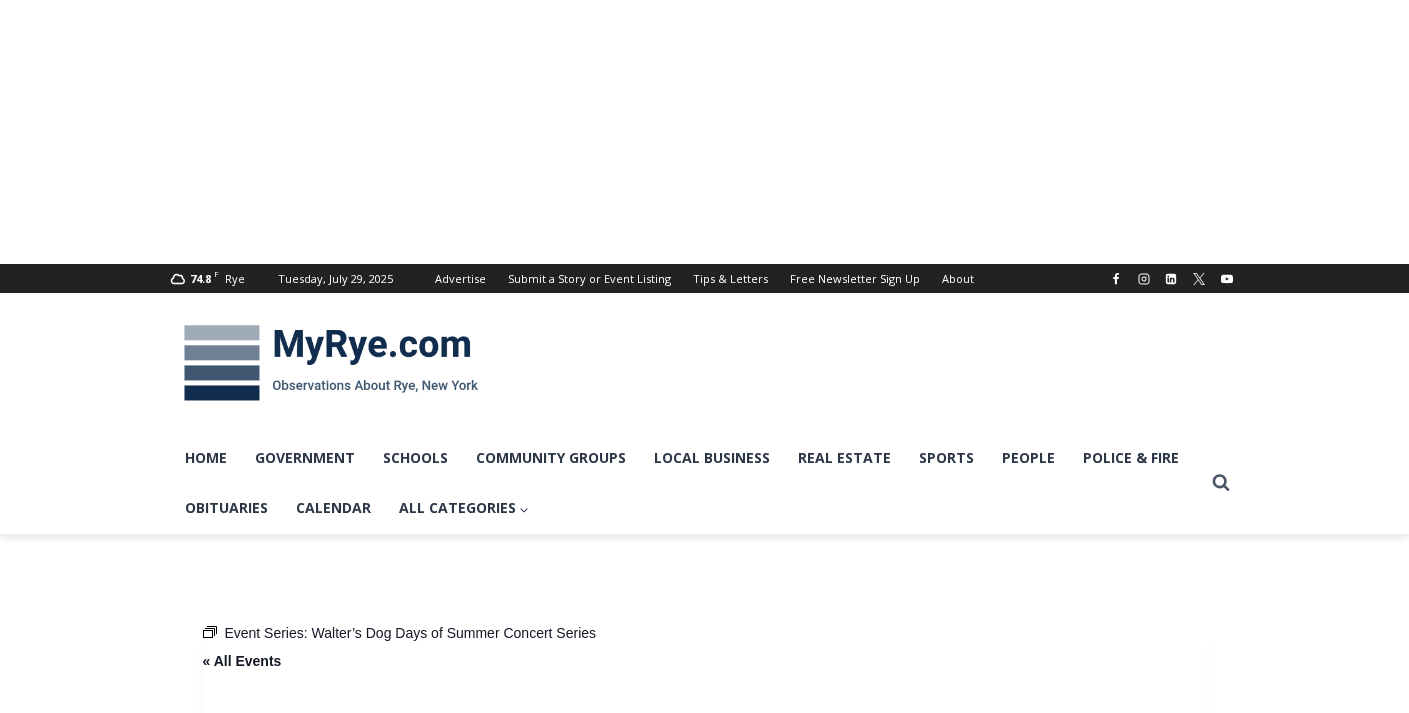 scroll, scrollTop: 0, scrollLeft: 0, axis: both 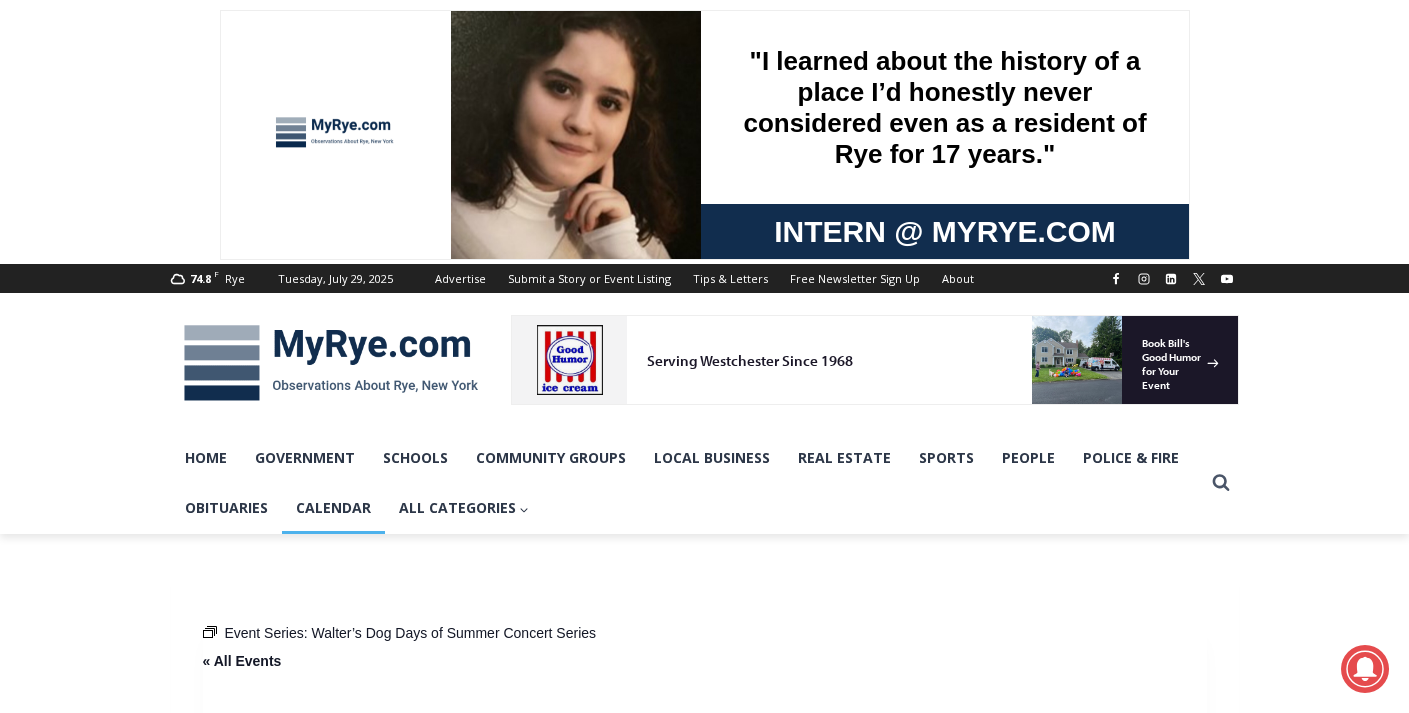 click on "Calendar" at bounding box center (333, 508) 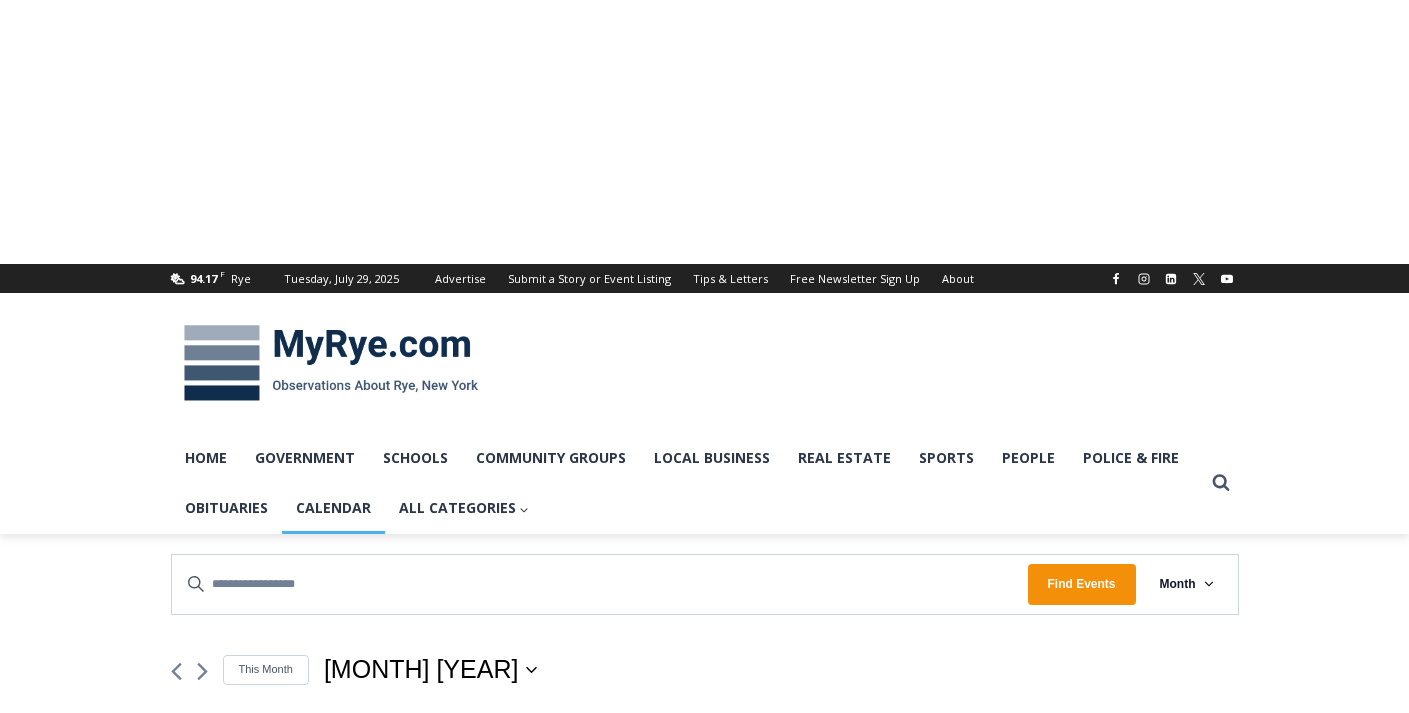 scroll, scrollTop: 0, scrollLeft: 0, axis: both 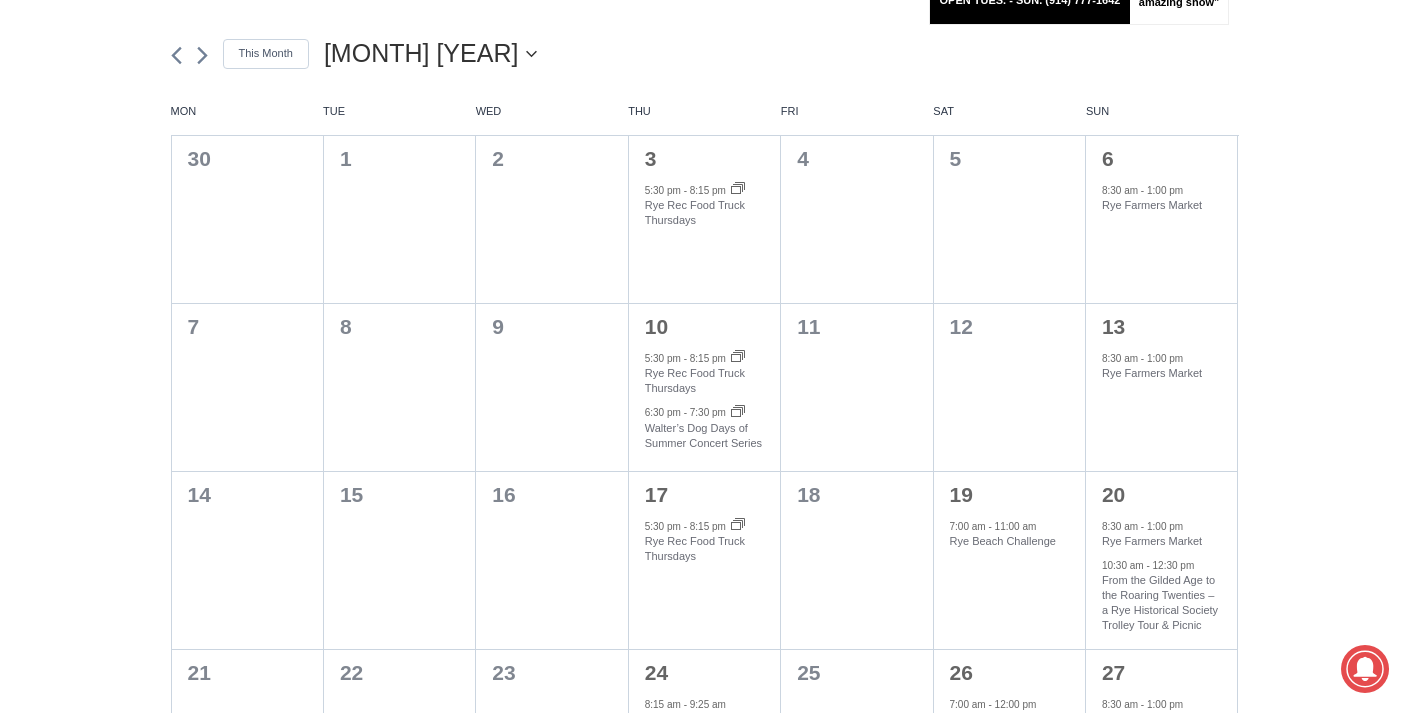 click 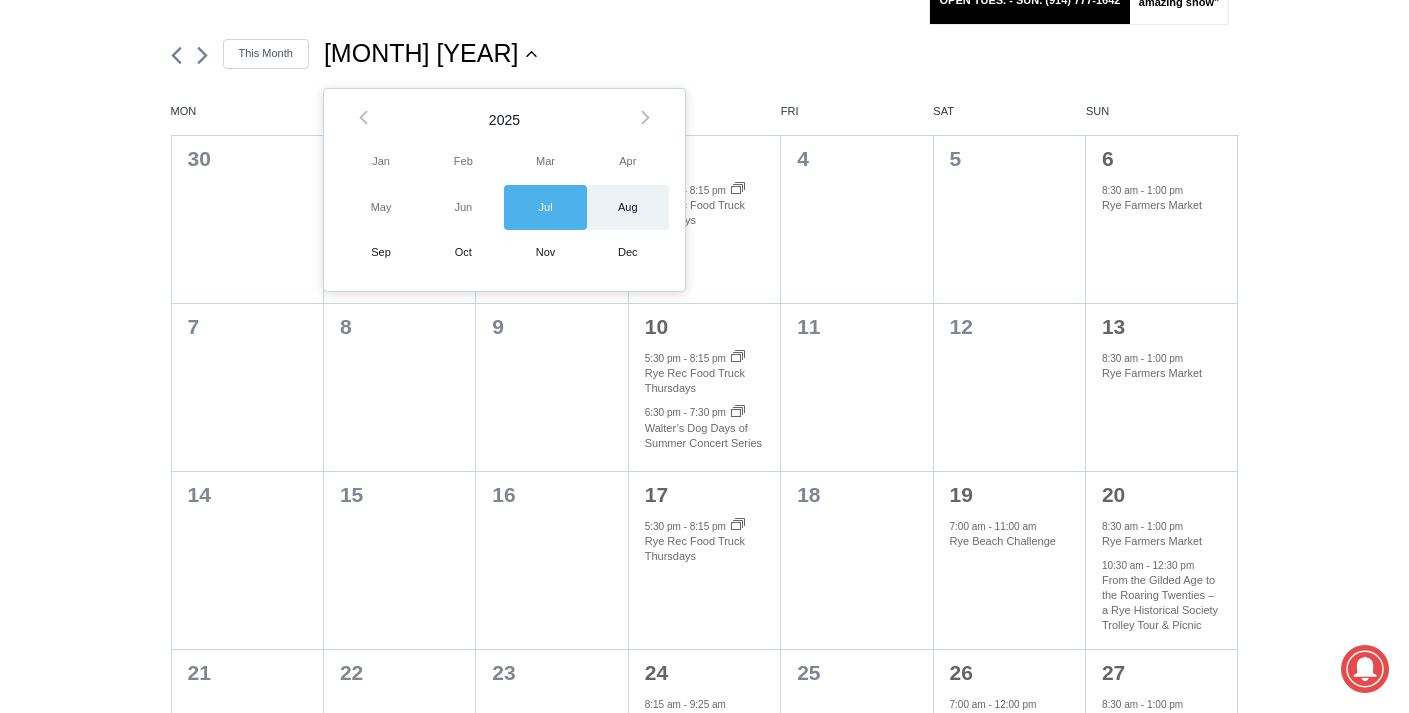 click on "Aug" at bounding box center [628, 207] 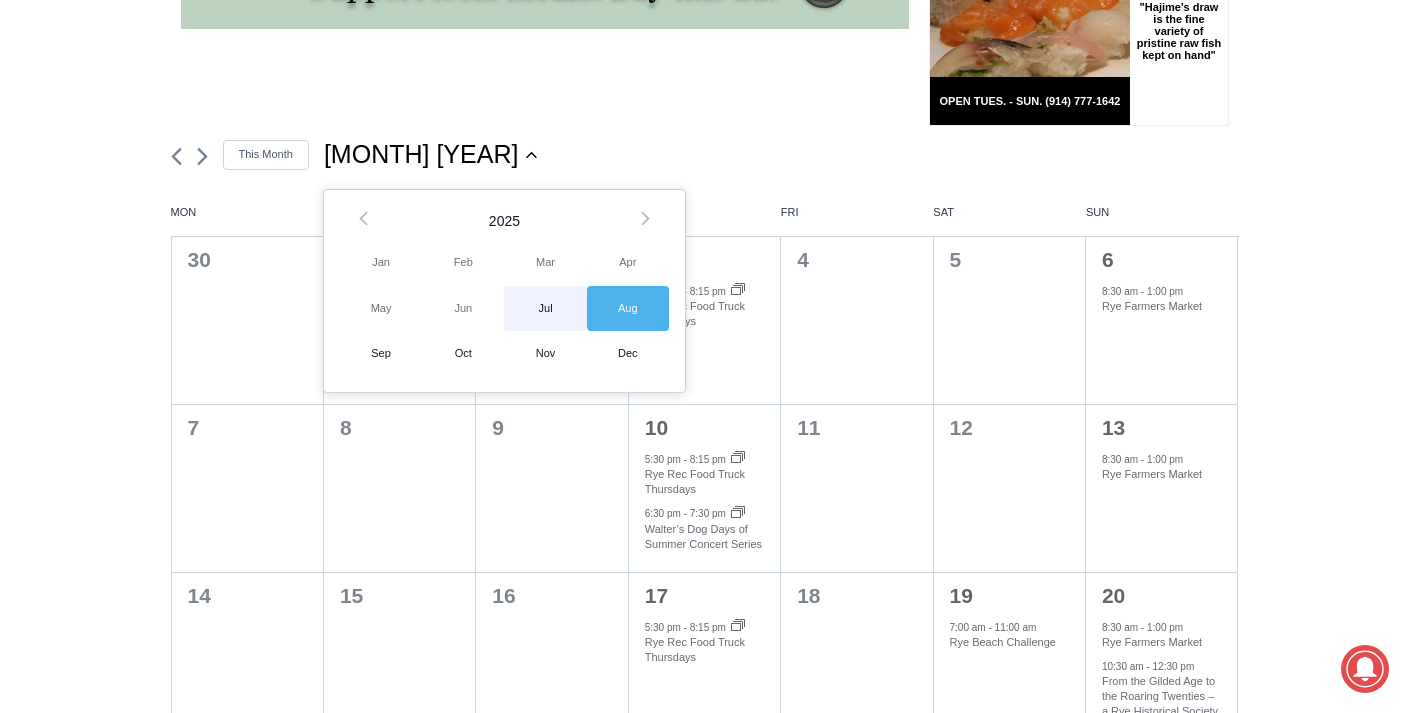 scroll, scrollTop: 787, scrollLeft: 0, axis: vertical 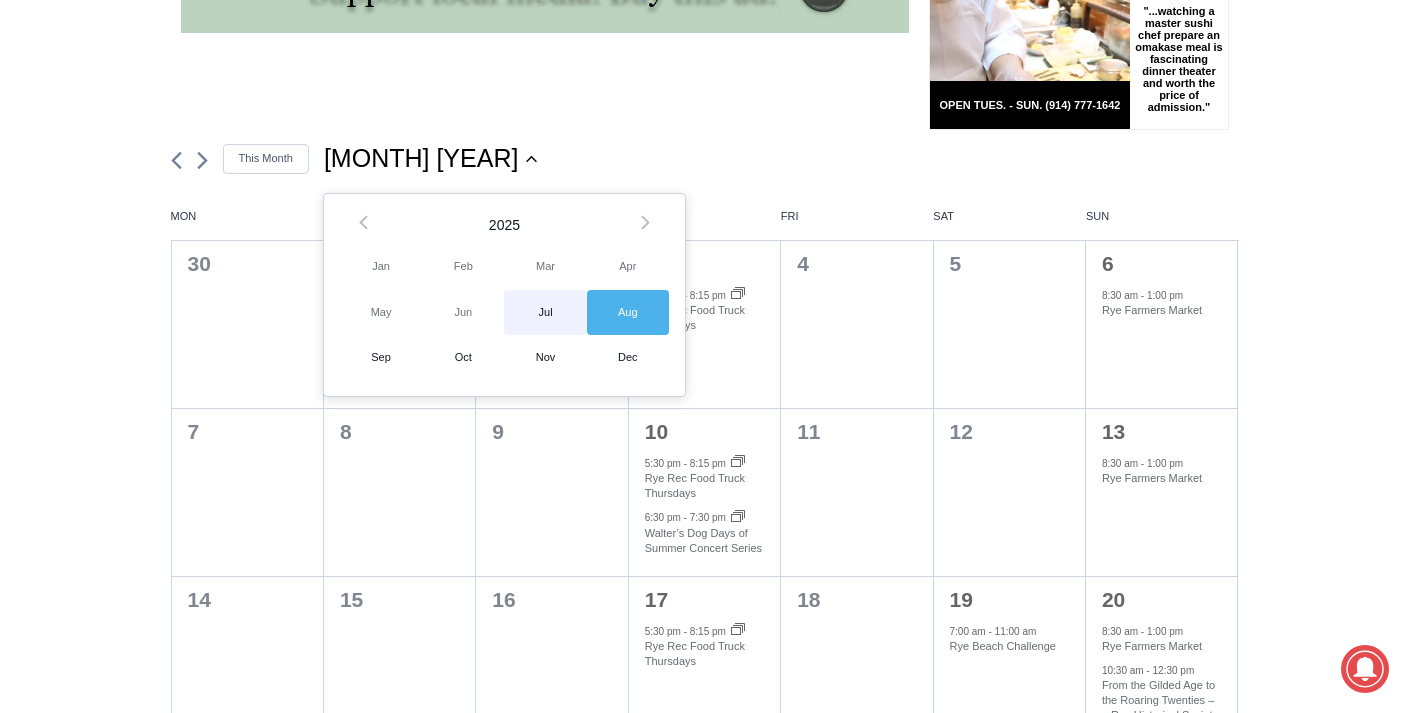 click on "Aug" at bounding box center (628, 312) 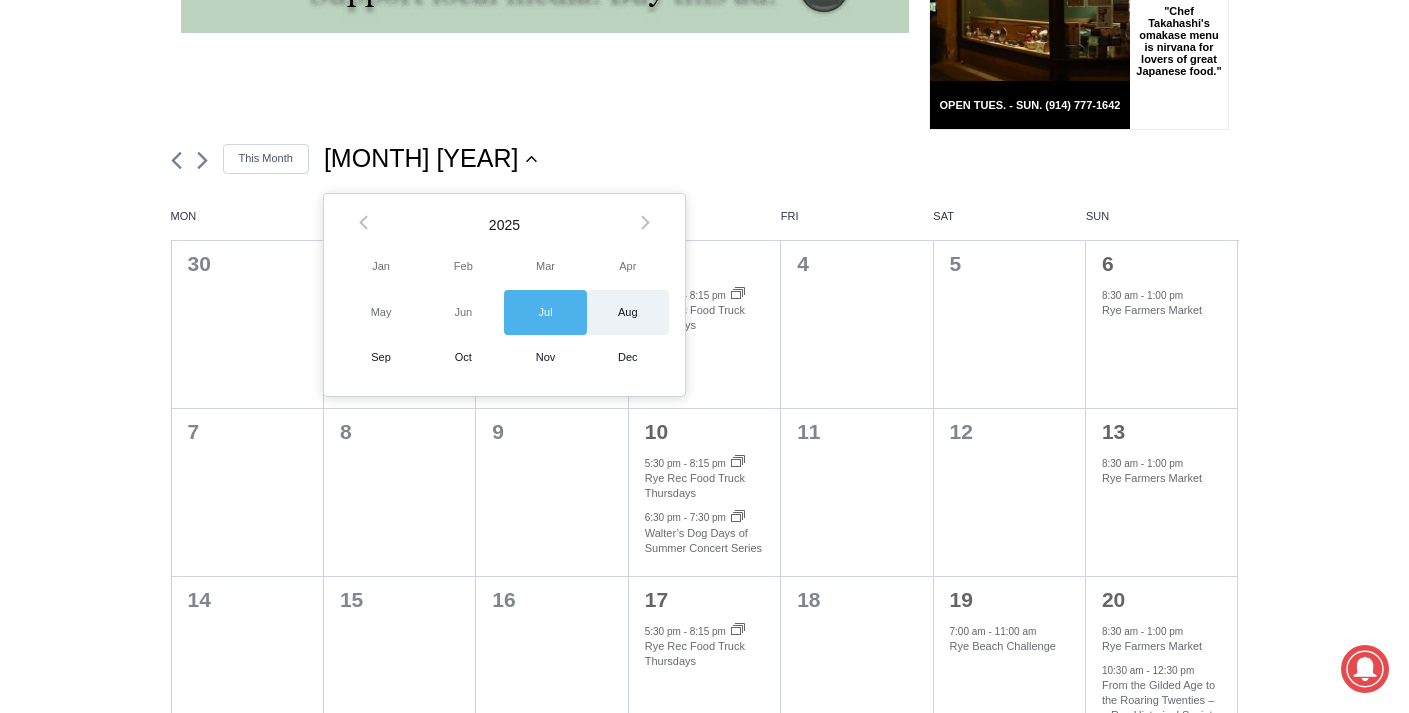 click on "Aug" at bounding box center [628, 312] 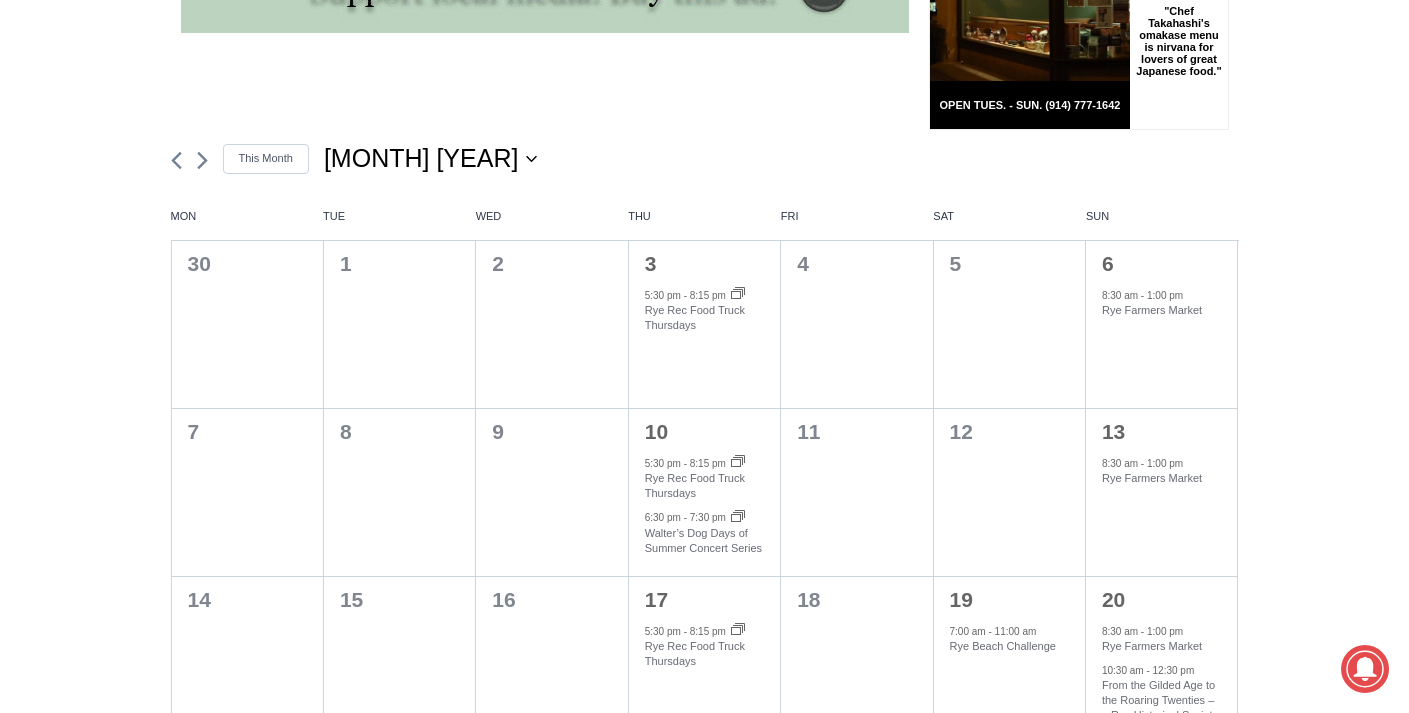 click 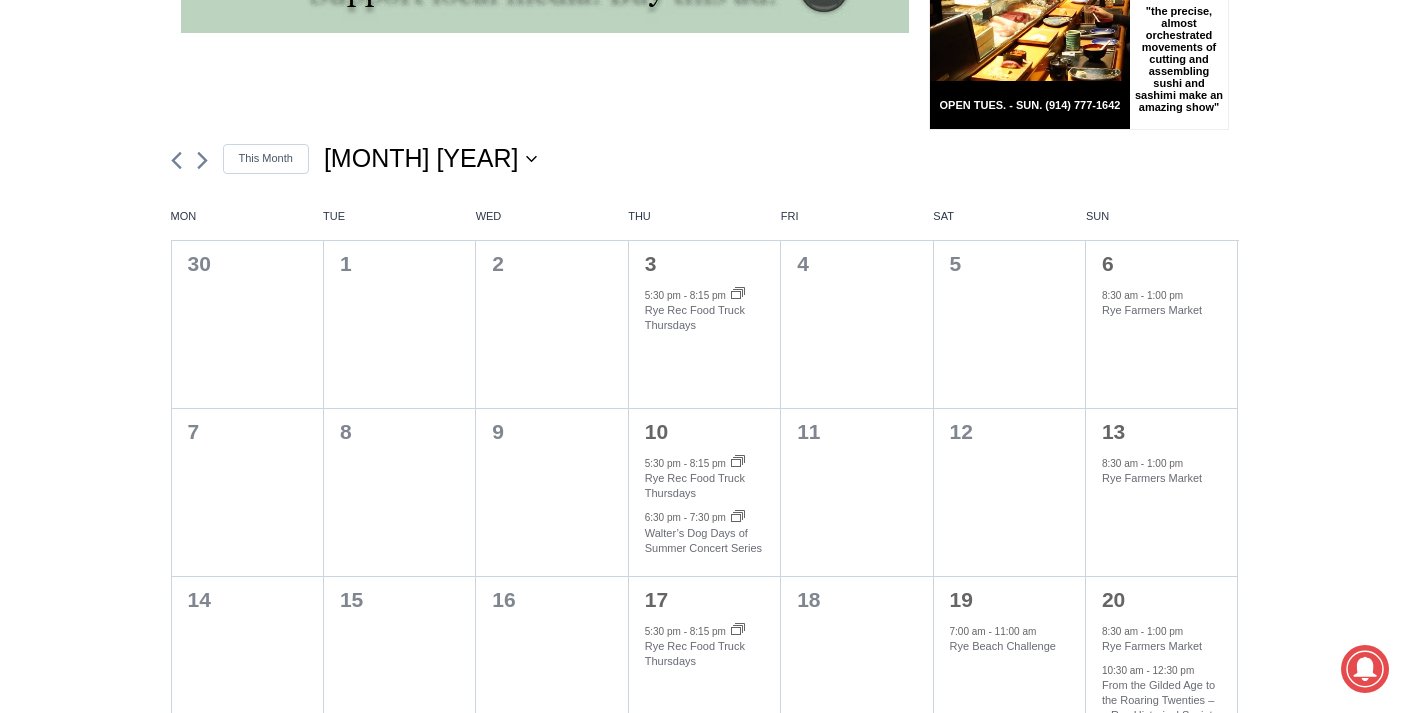 click 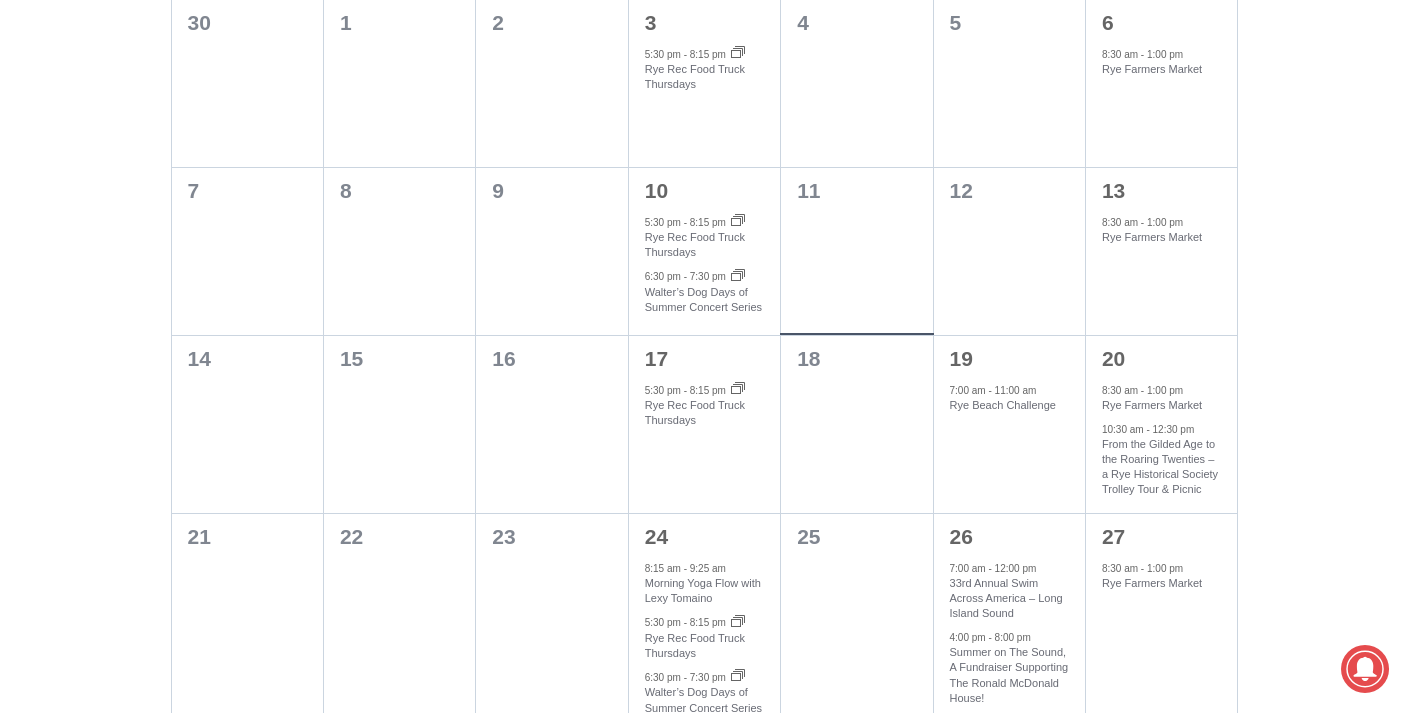 scroll, scrollTop: 0, scrollLeft: 0, axis: both 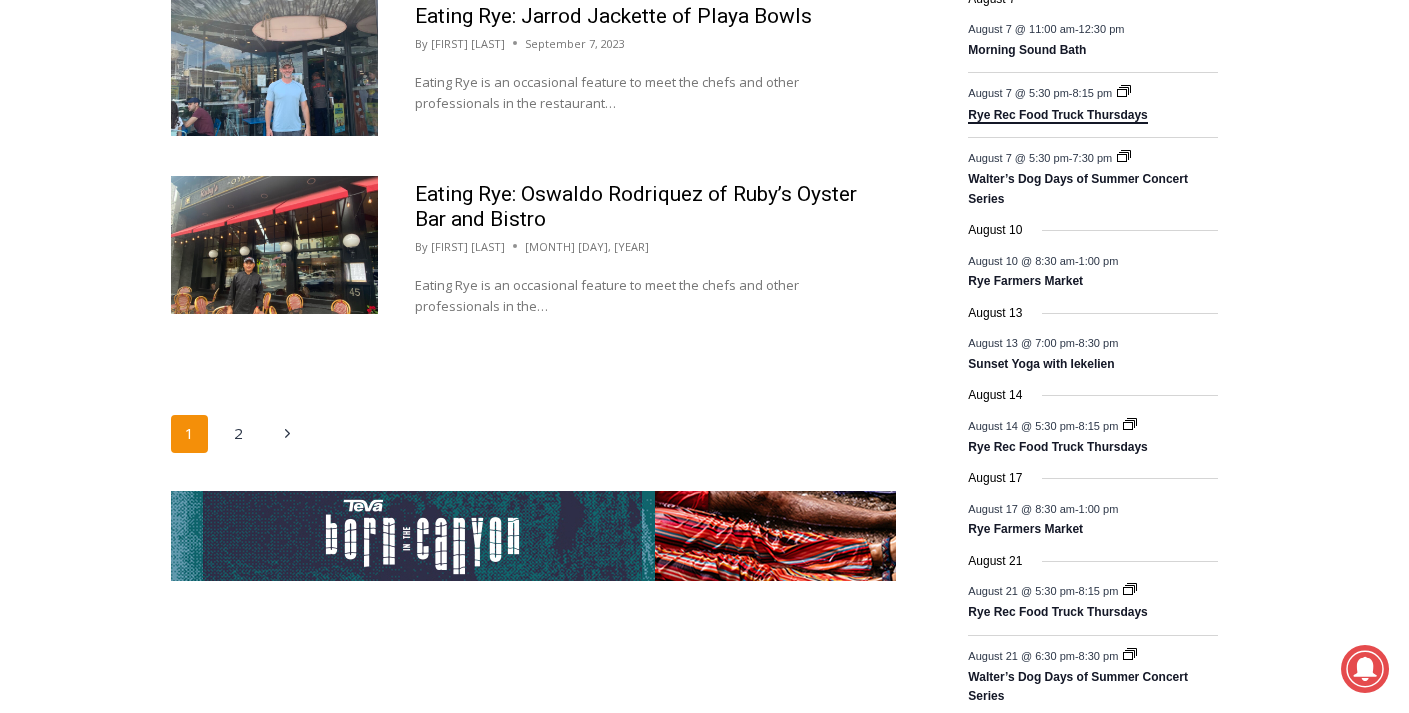 click on "Rye Rec Food Truck Thursdays" at bounding box center (1057, 116) 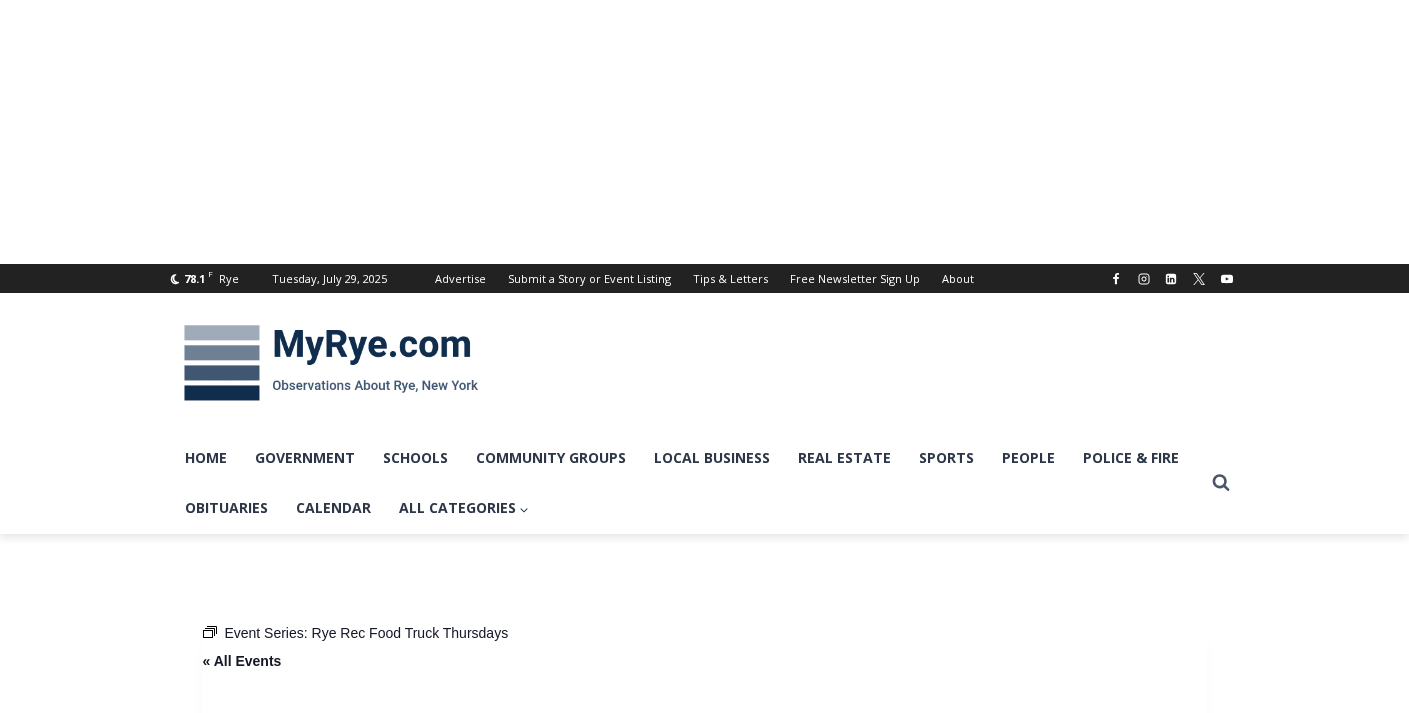 scroll, scrollTop: 0, scrollLeft: 0, axis: both 